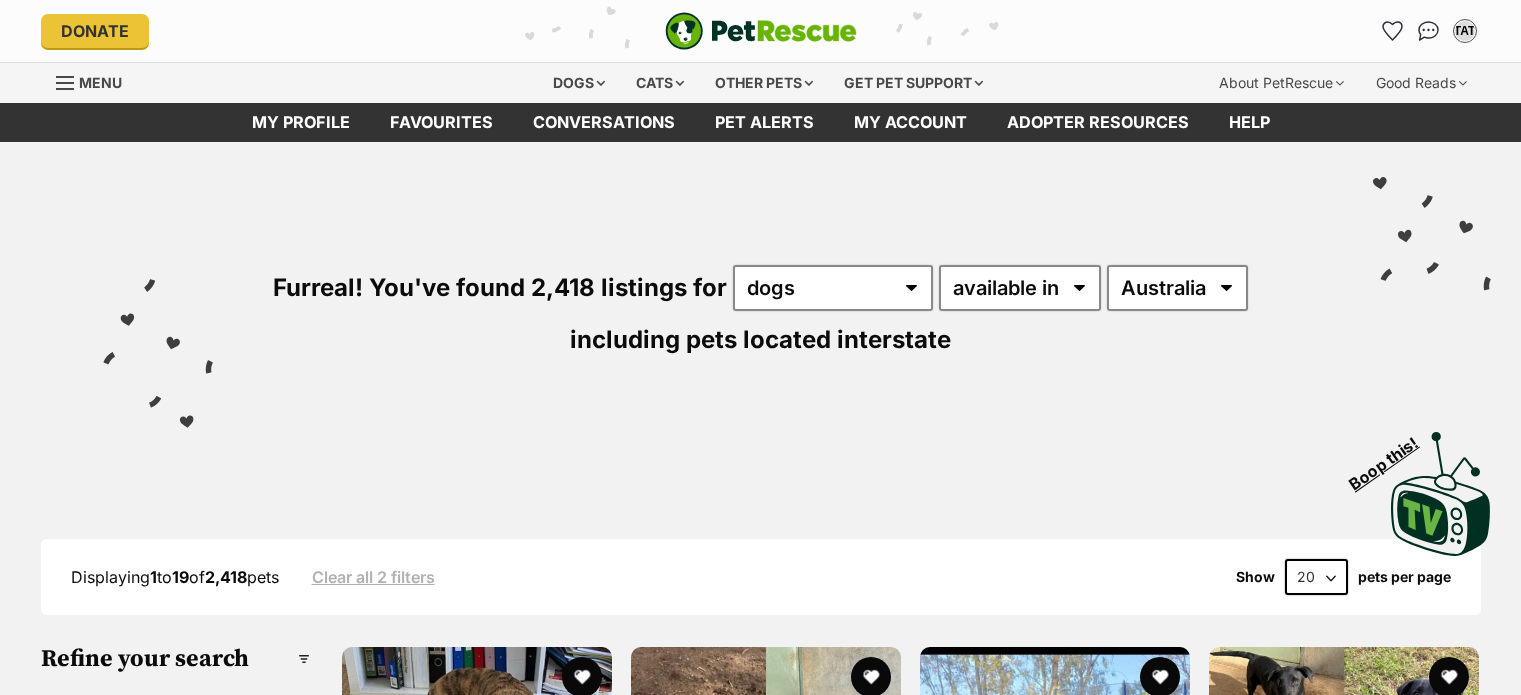 scroll, scrollTop: 0, scrollLeft: 0, axis: both 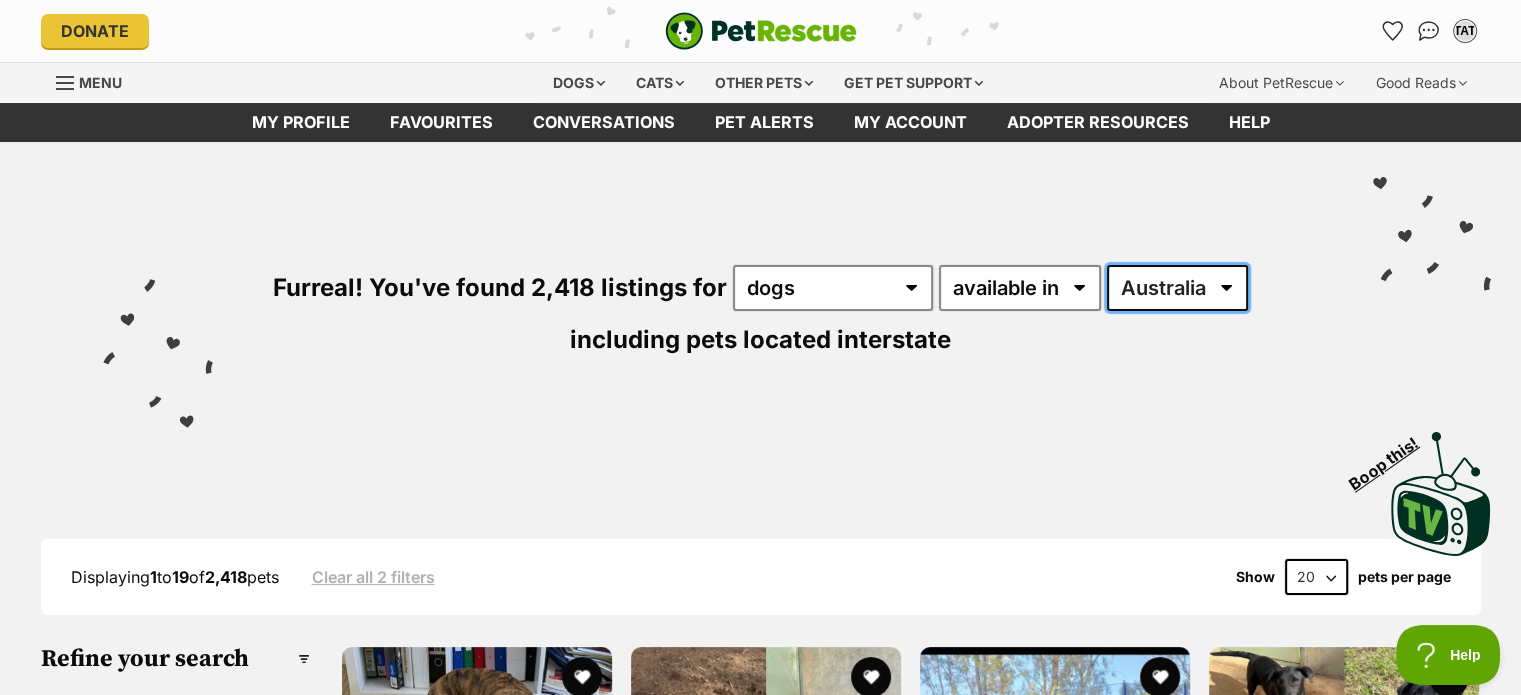 click on "Australia
ACT
NSW
NT
QLD
SA
TAS
VIC
WA" at bounding box center (1177, 288) 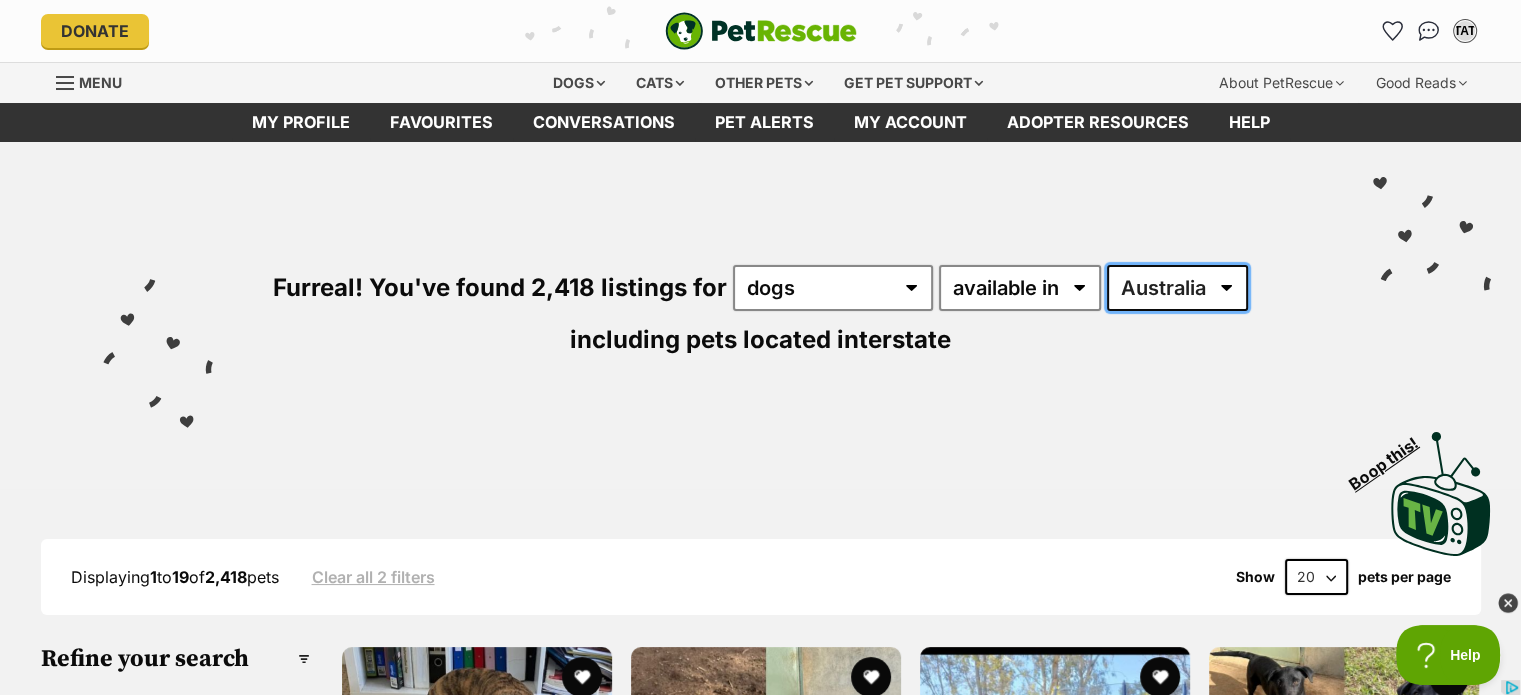 select on "VIC" 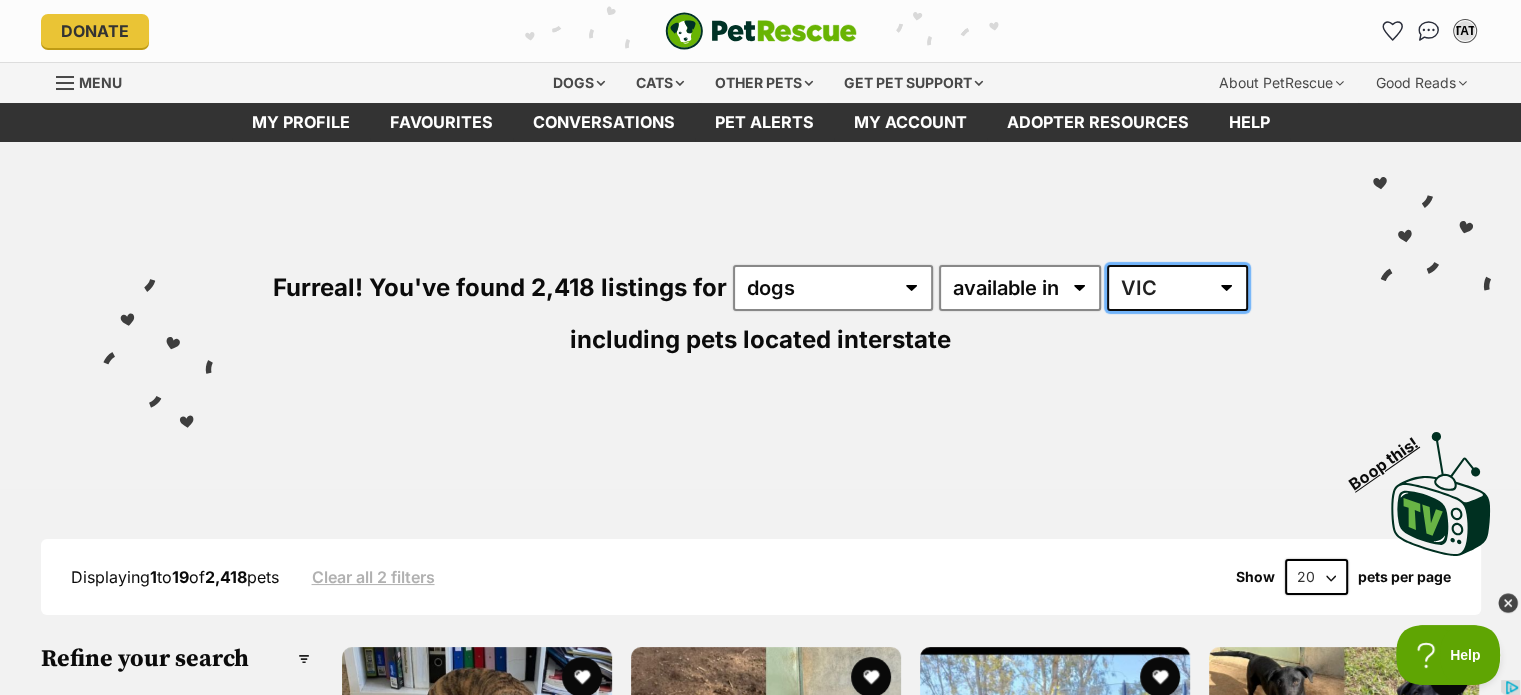 click on "Australia
ACT
NSW
NT
QLD
SA
TAS
VIC
WA" at bounding box center (1177, 288) 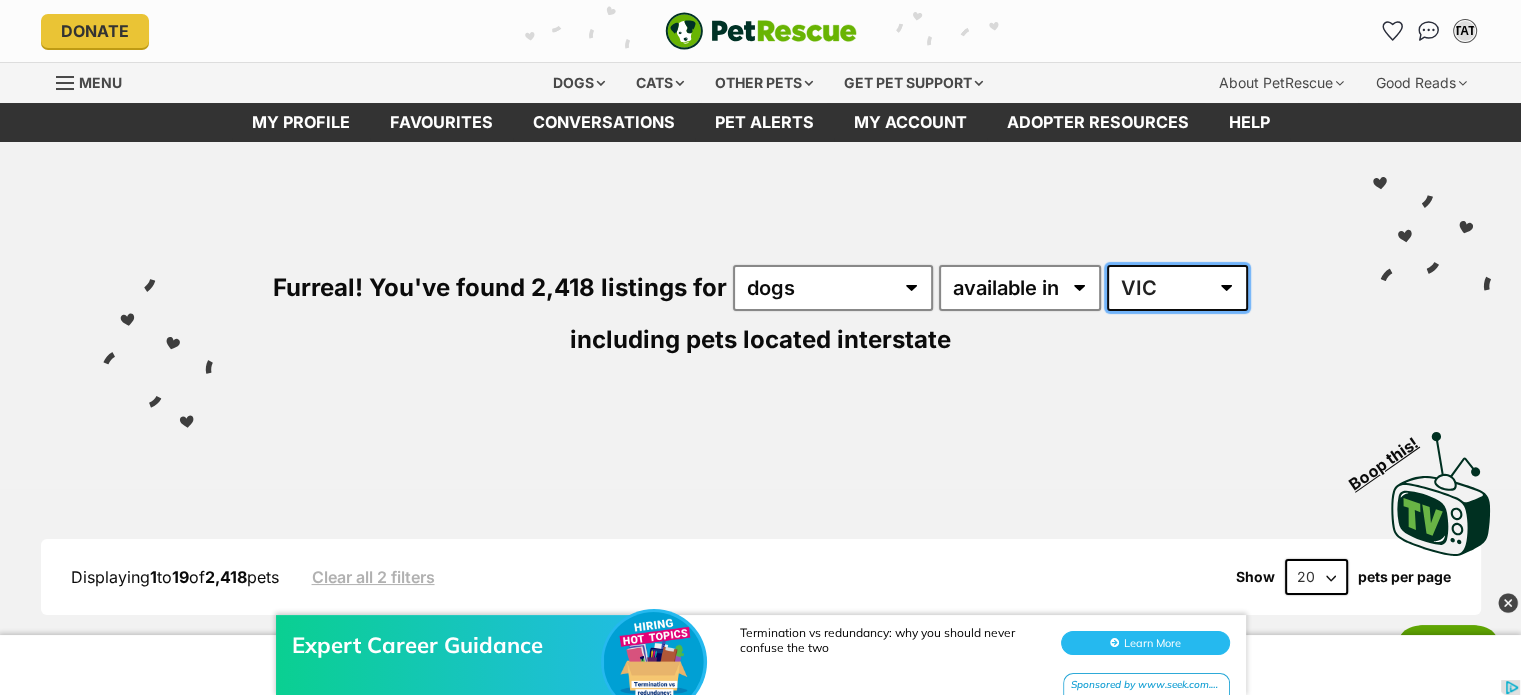 scroll, scrollTop: 0, scrollLeft: 0, axis: both 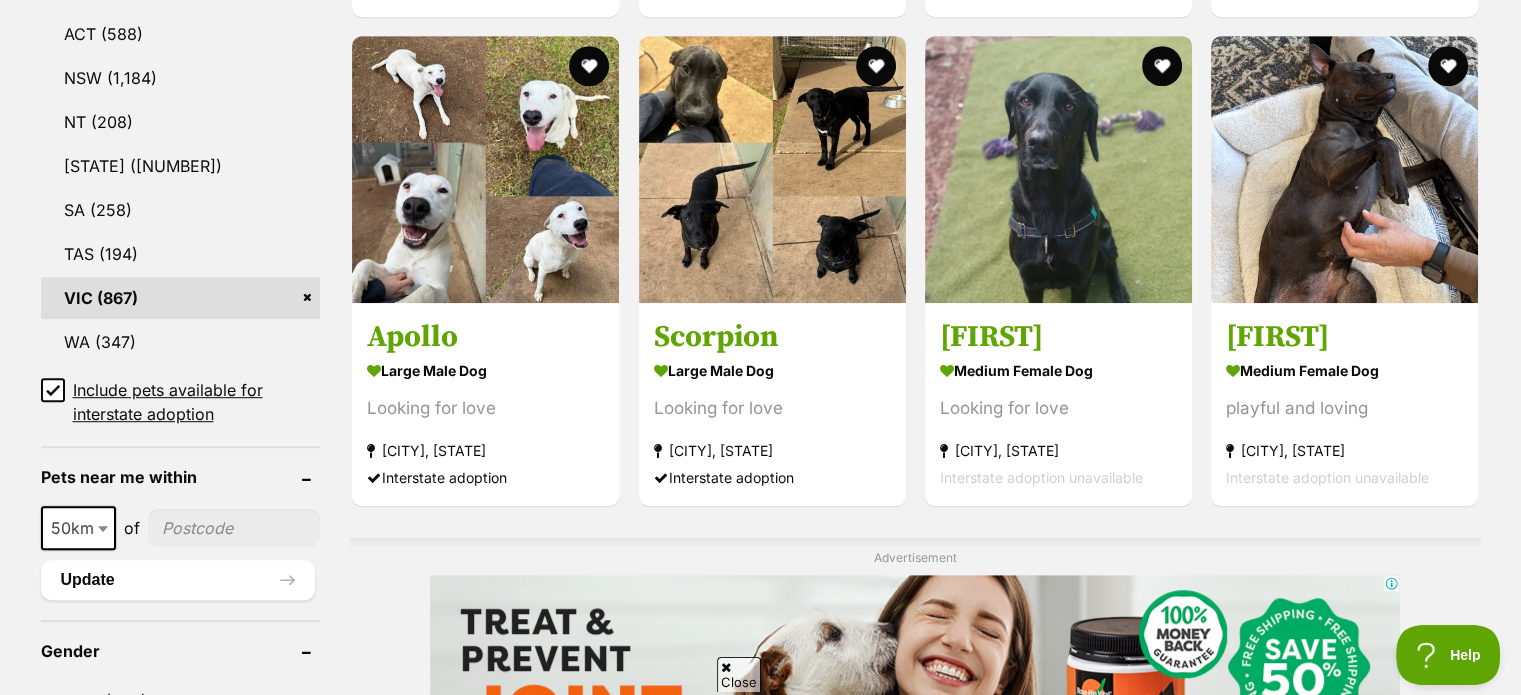 click 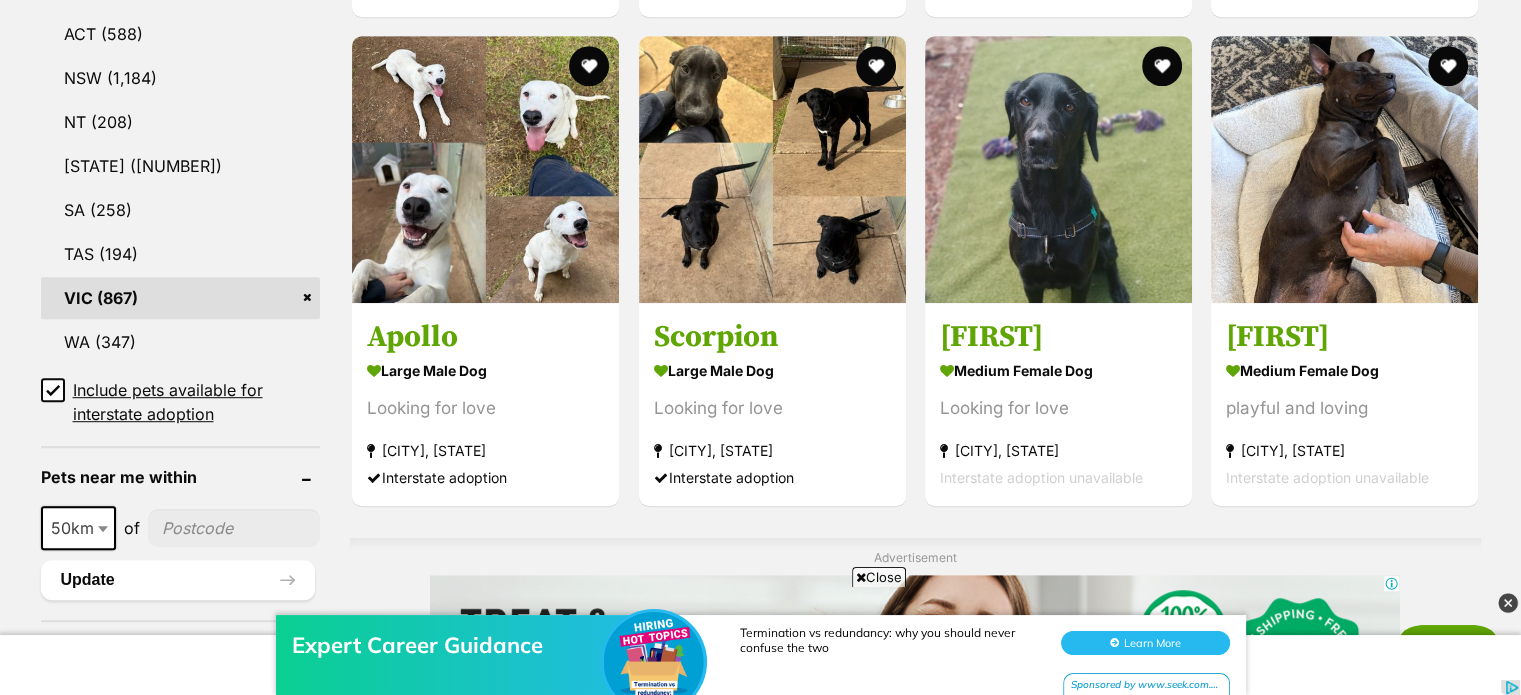 scroll, scrollTop: 0, scrollLeft: 0, axis: both 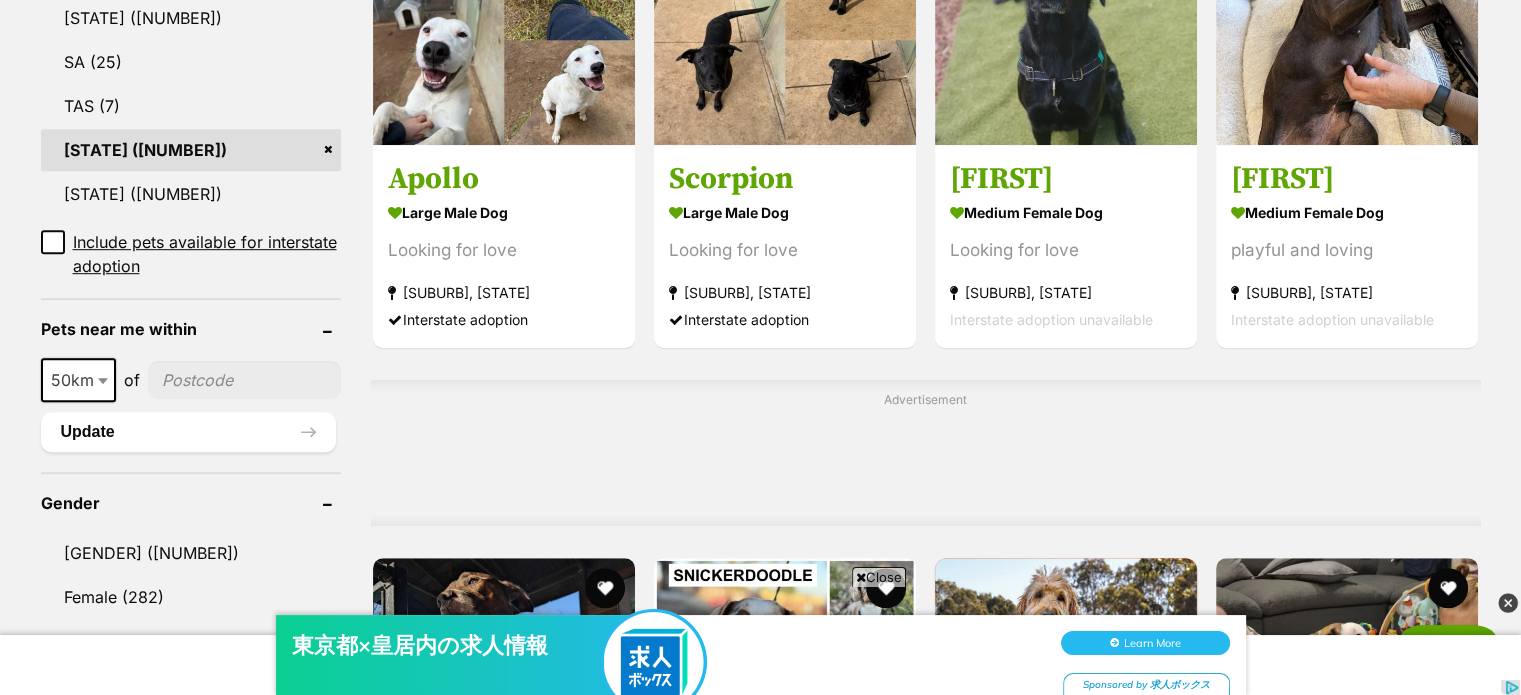 click on "50km" at bounding box center (78, 380) 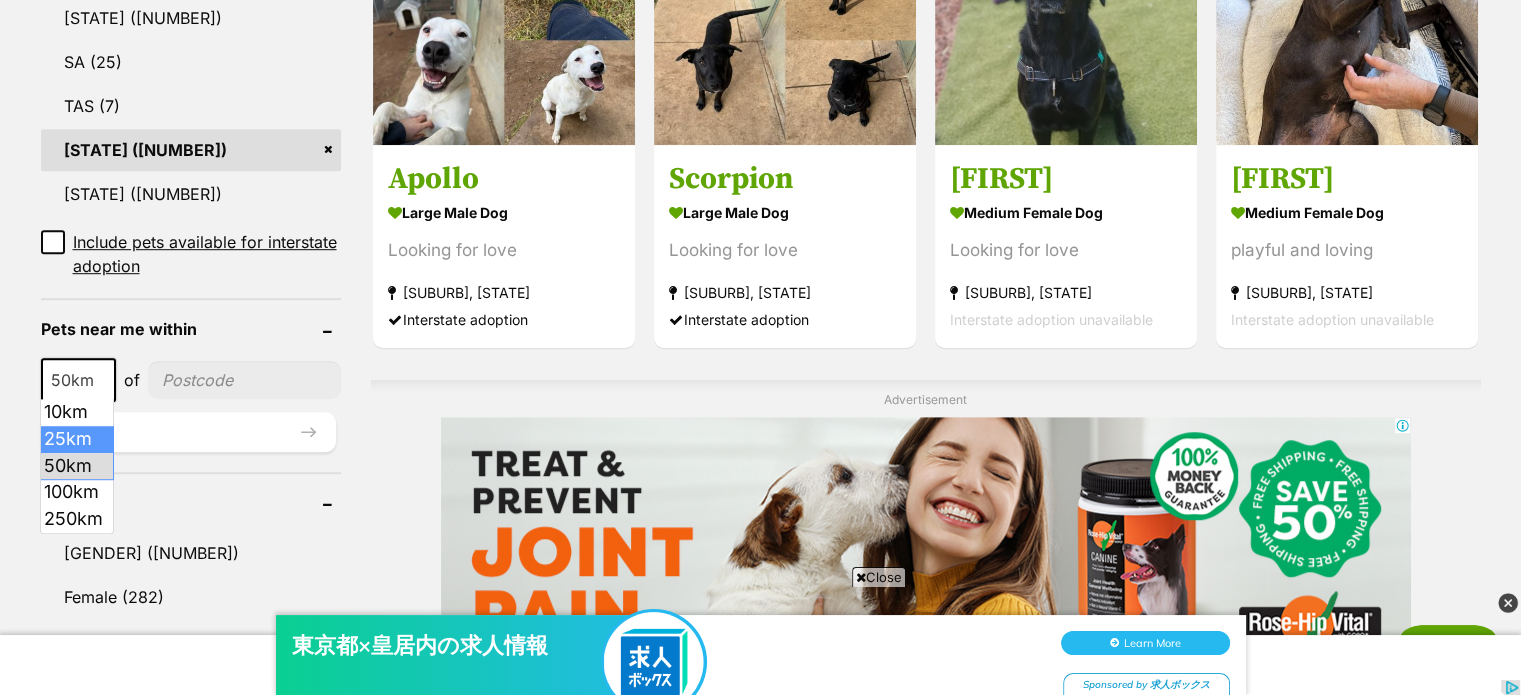 scroll, scrollTop: 0, scrollLeft: 0, axis: both 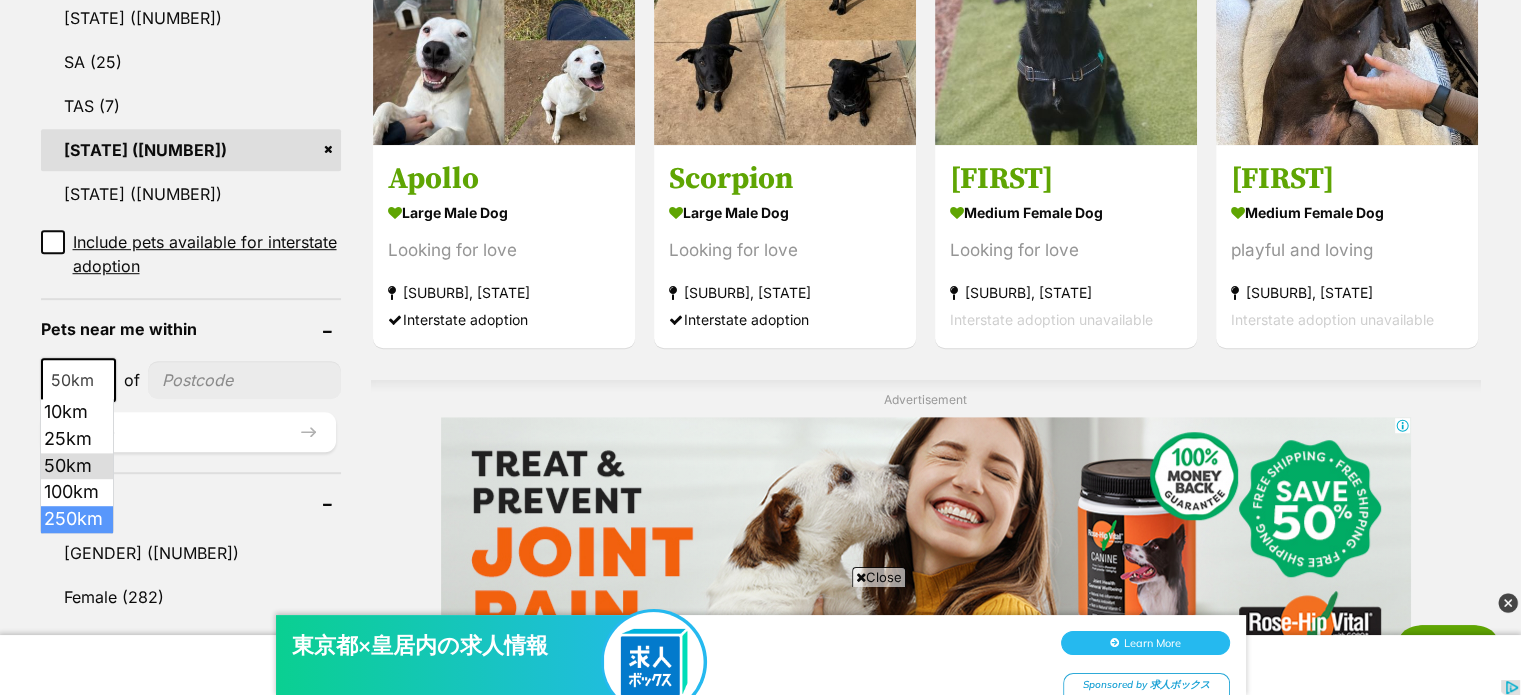 select on "250" 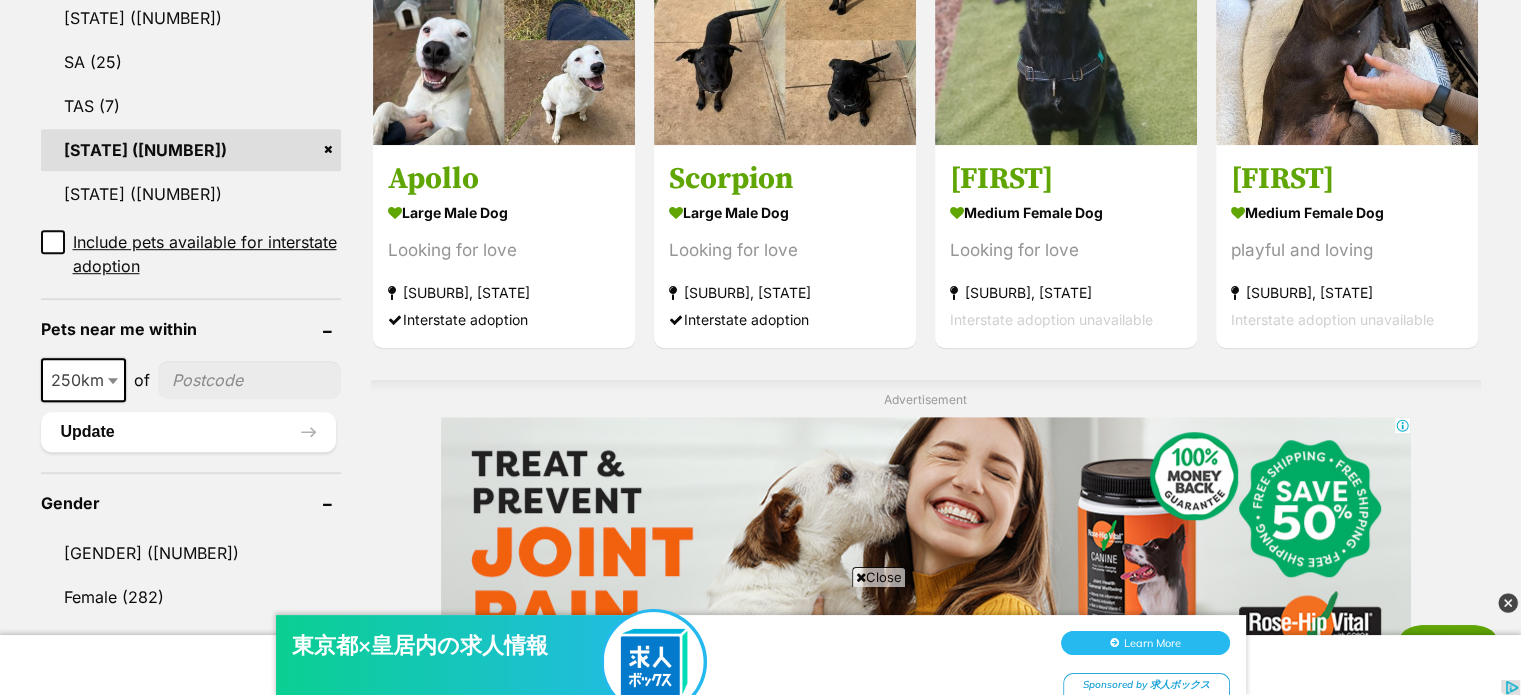 click at bounding box center (249, 380) 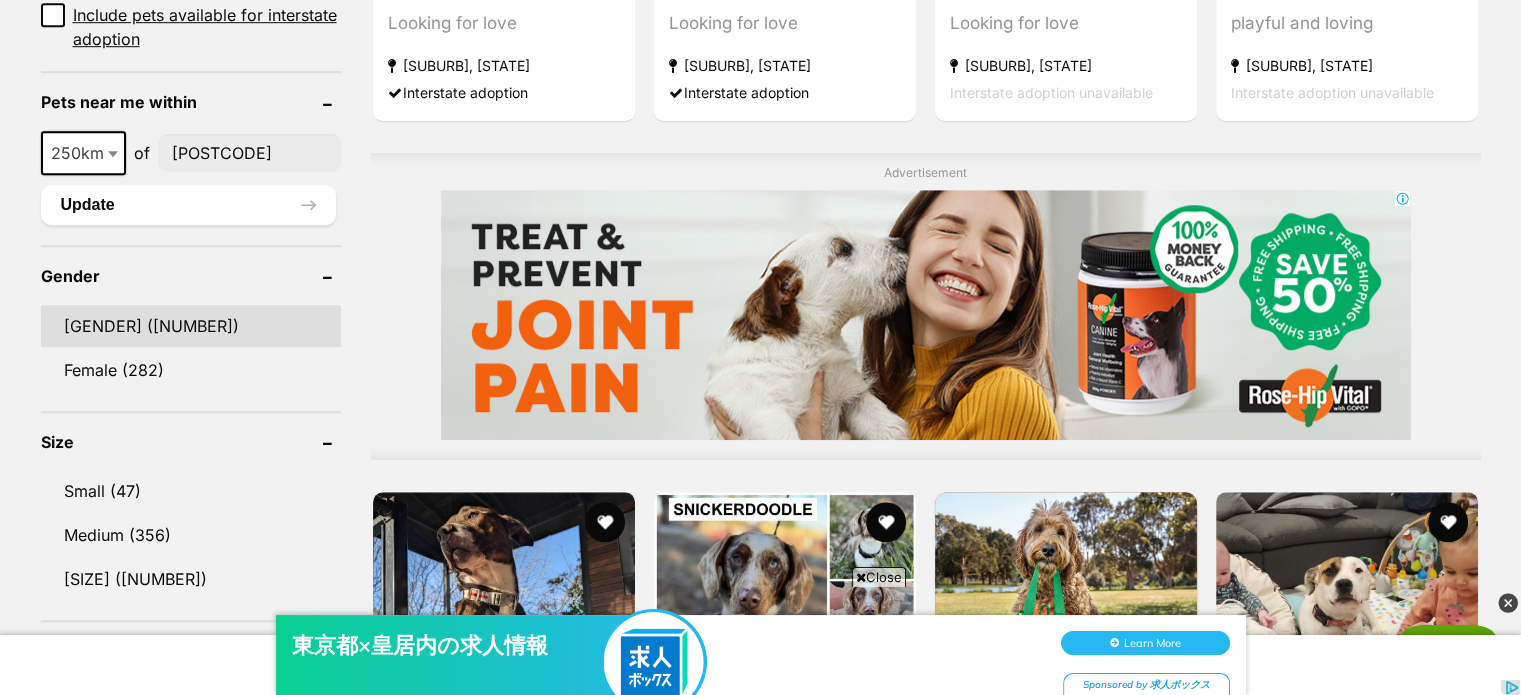 scroll, scrollTop: 1500, scrollLeft: 0, axis: vertical 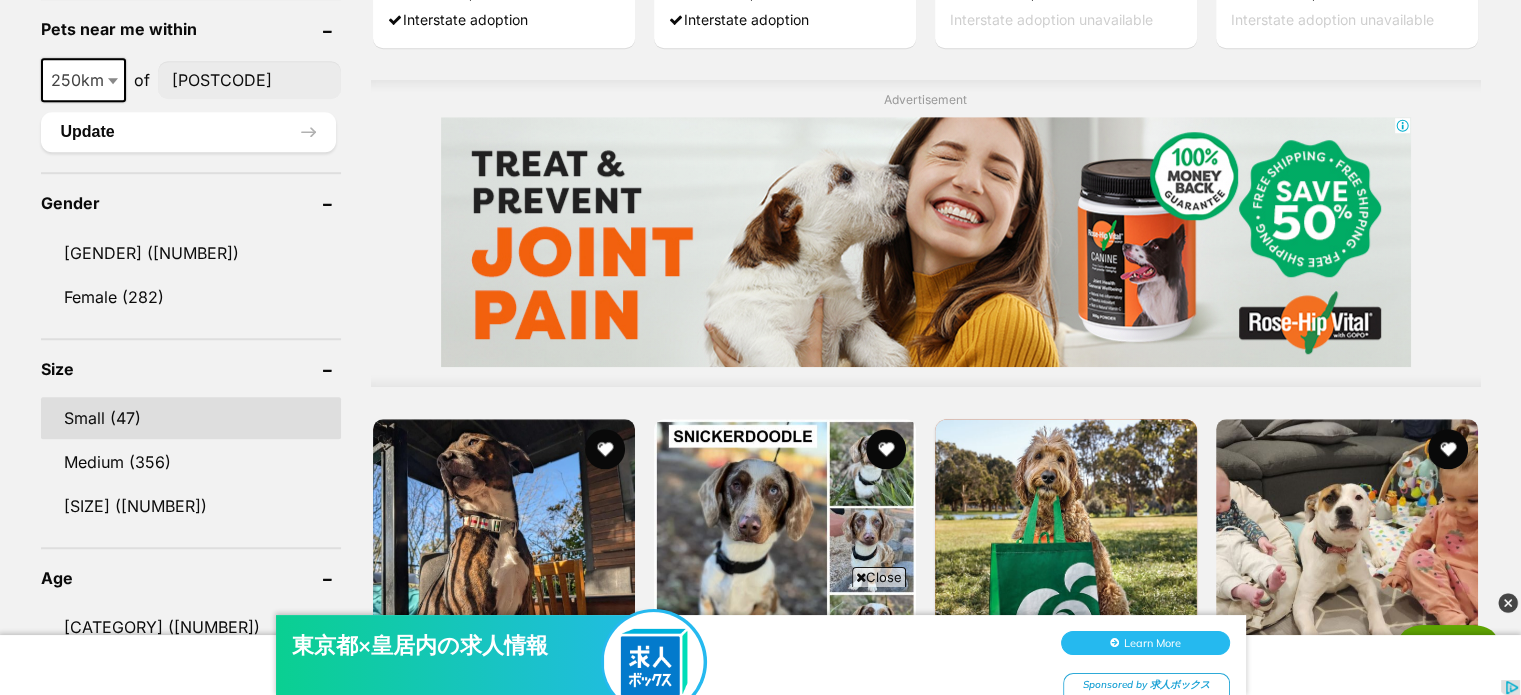 click on "Small (47)" at bounding box center [191, 418] 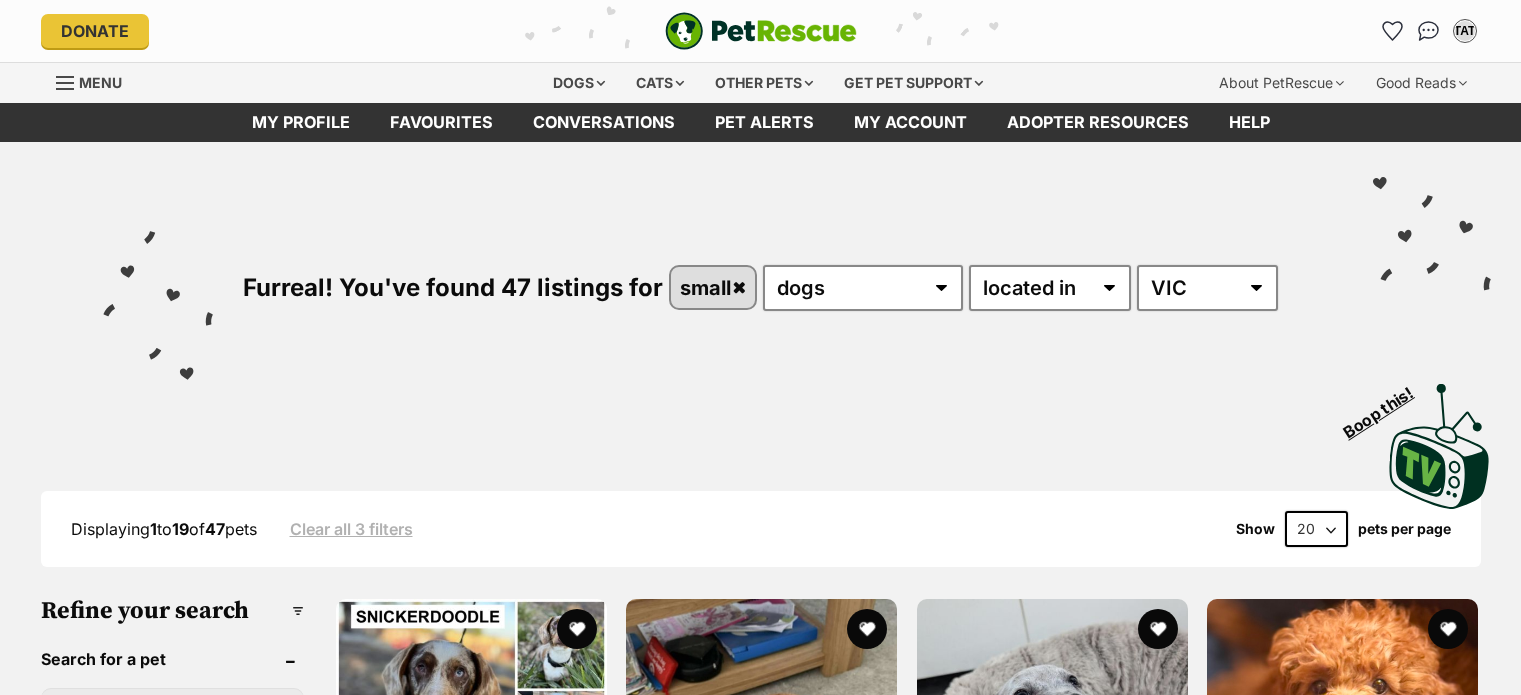 scroll, scrollTop: 0, scrollLeft: 0, axis: both 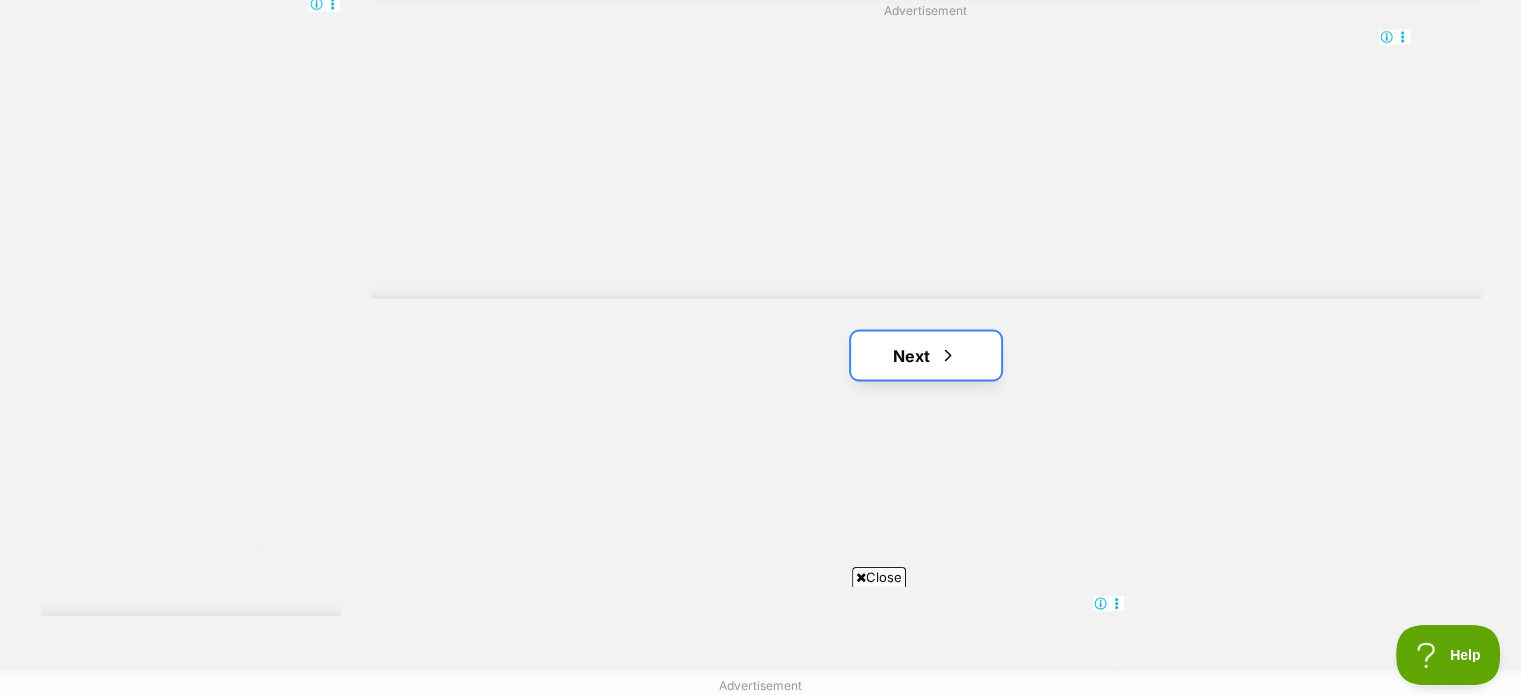 click on "Next" at bounding box center (926, 355) 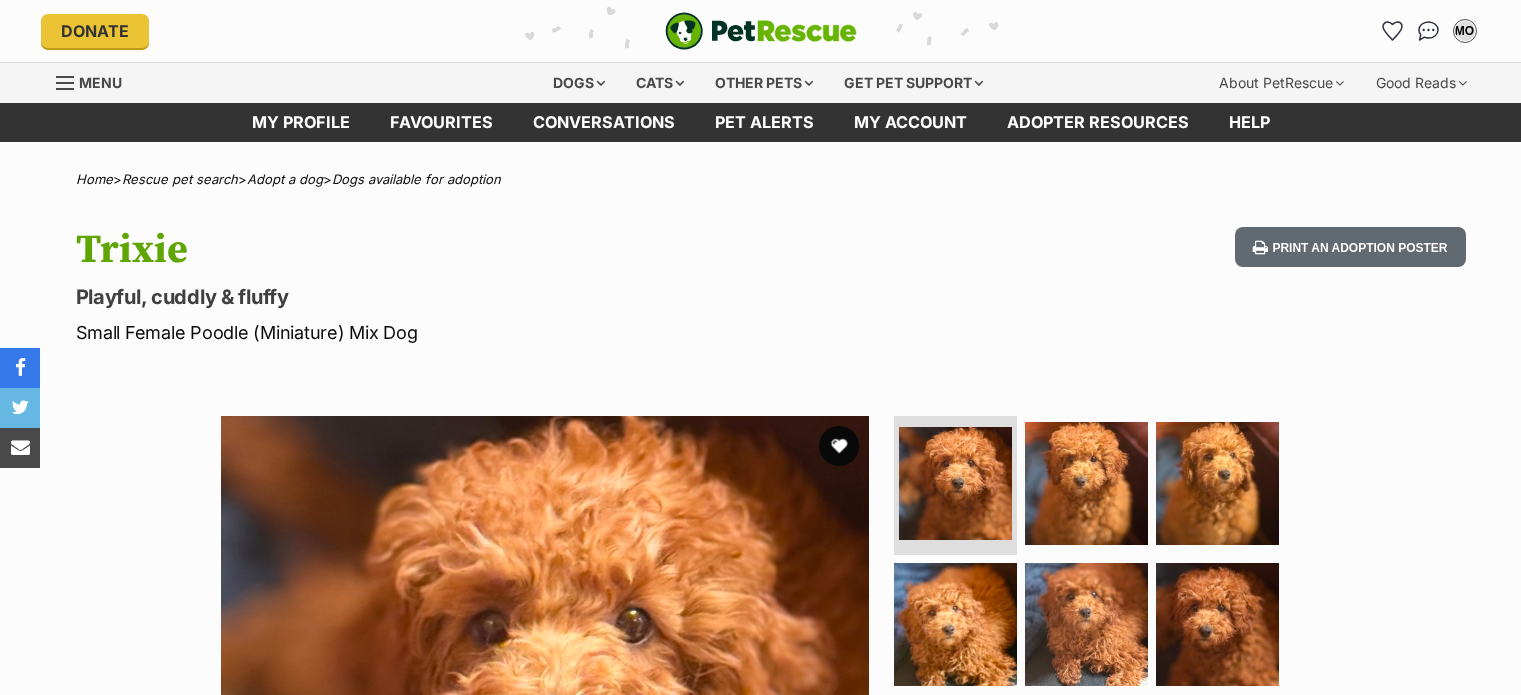 scroll, scrollTop: 0, scrollLeft: 0, axis: both 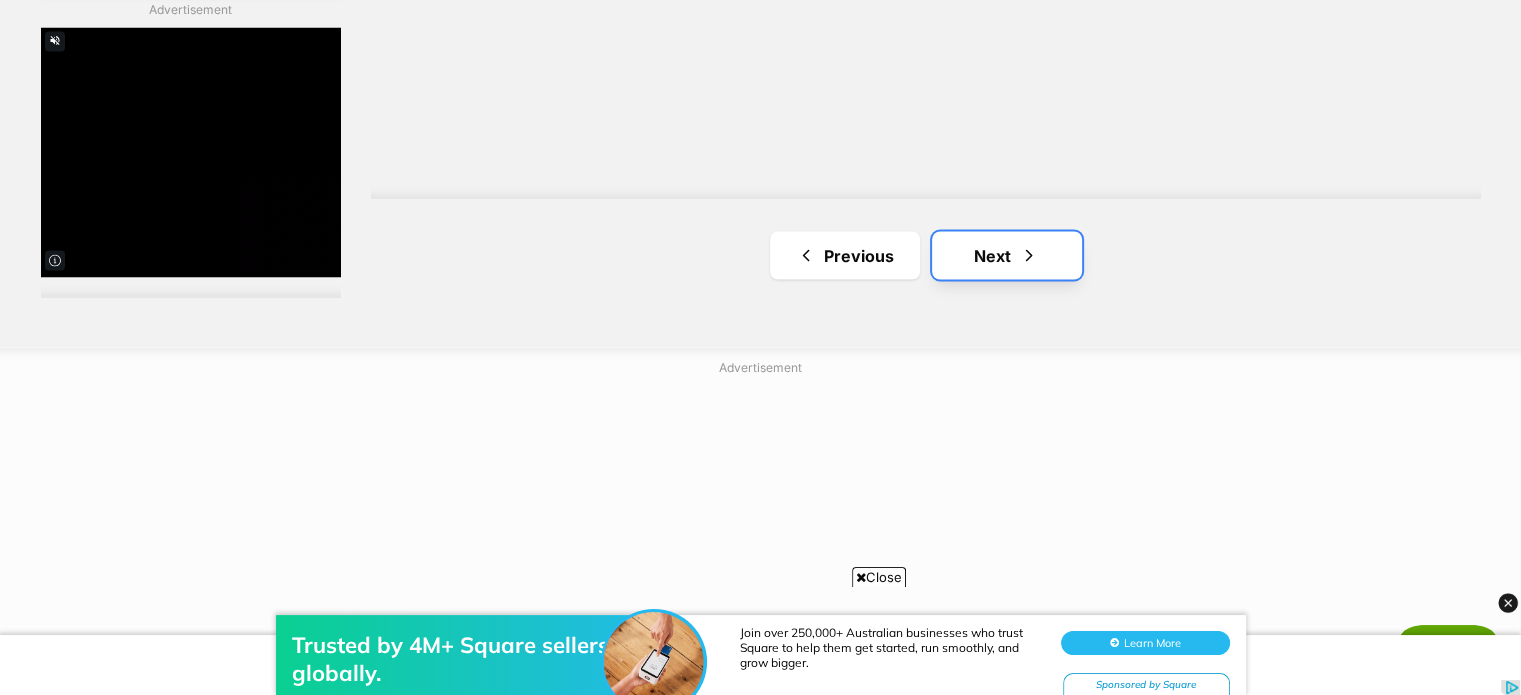 click on "Next" at bounding box center [1007, 255] 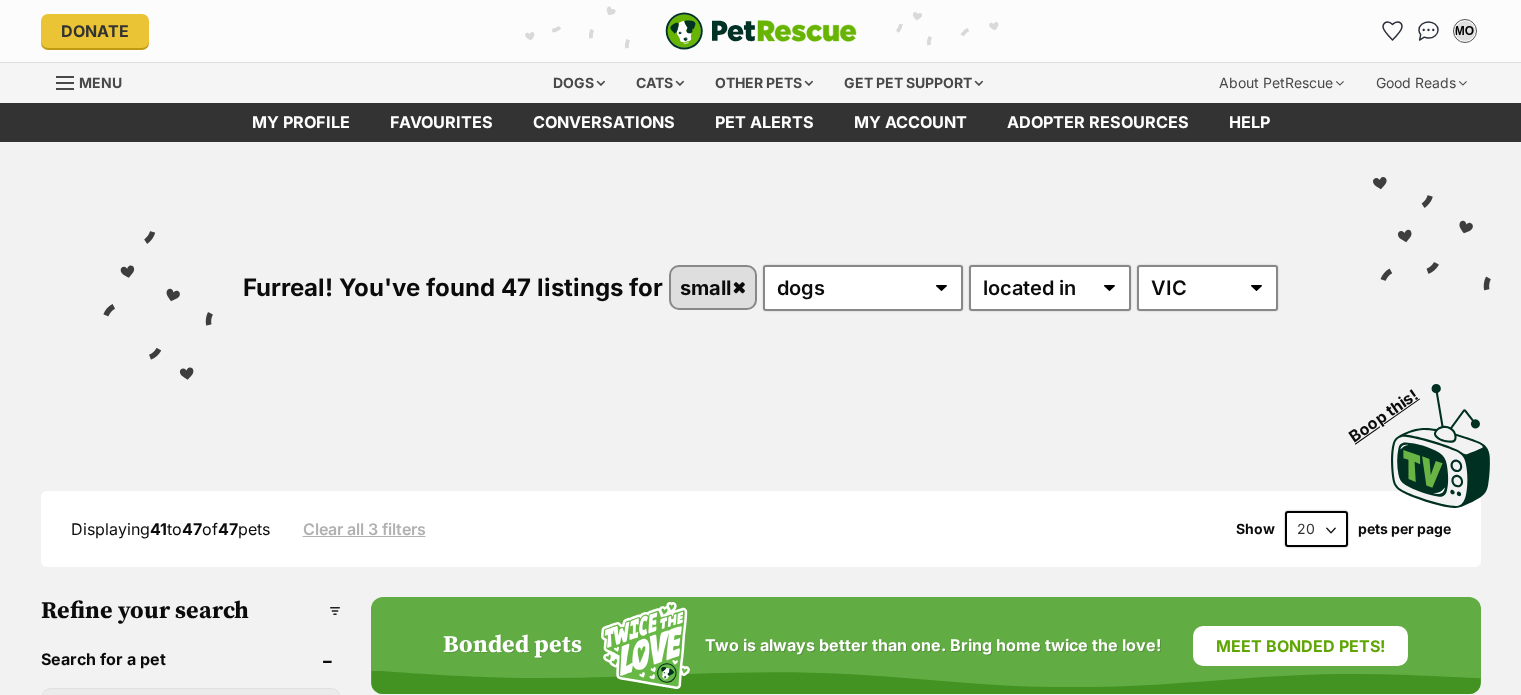 scroll, scrollTop: 0, scrollLeft: 0, axis: both 